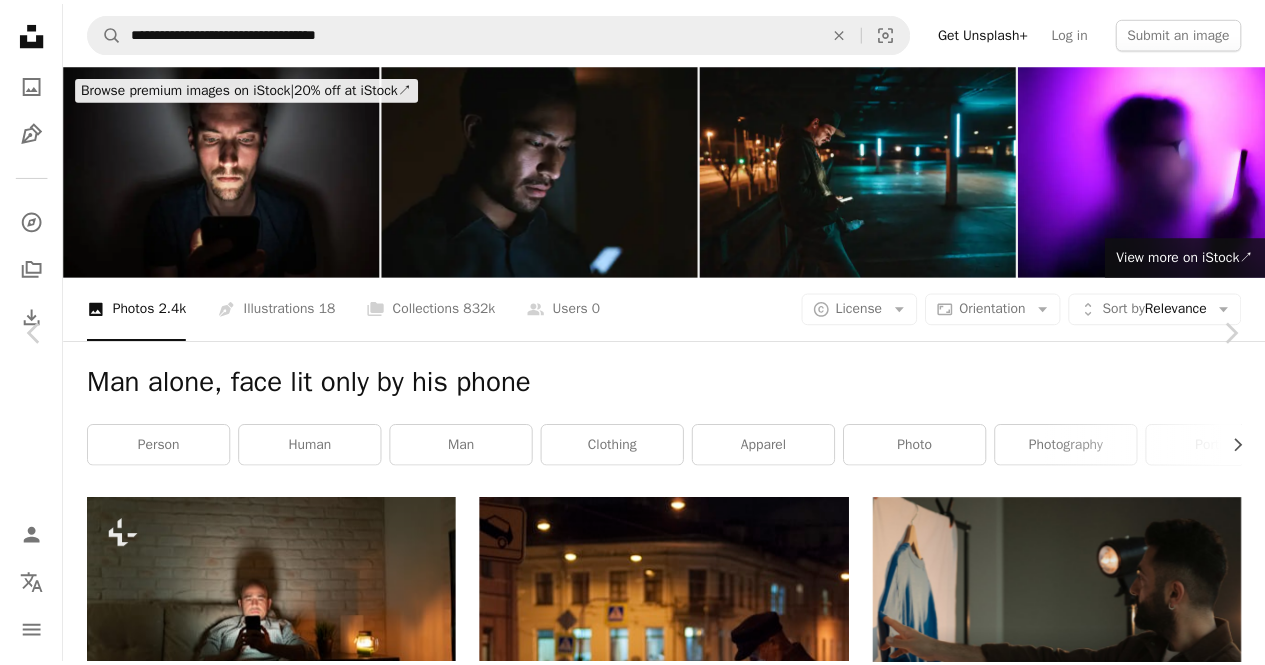 scroll, scrollTop: 19400, scrollLeft: 0, axis: vertical 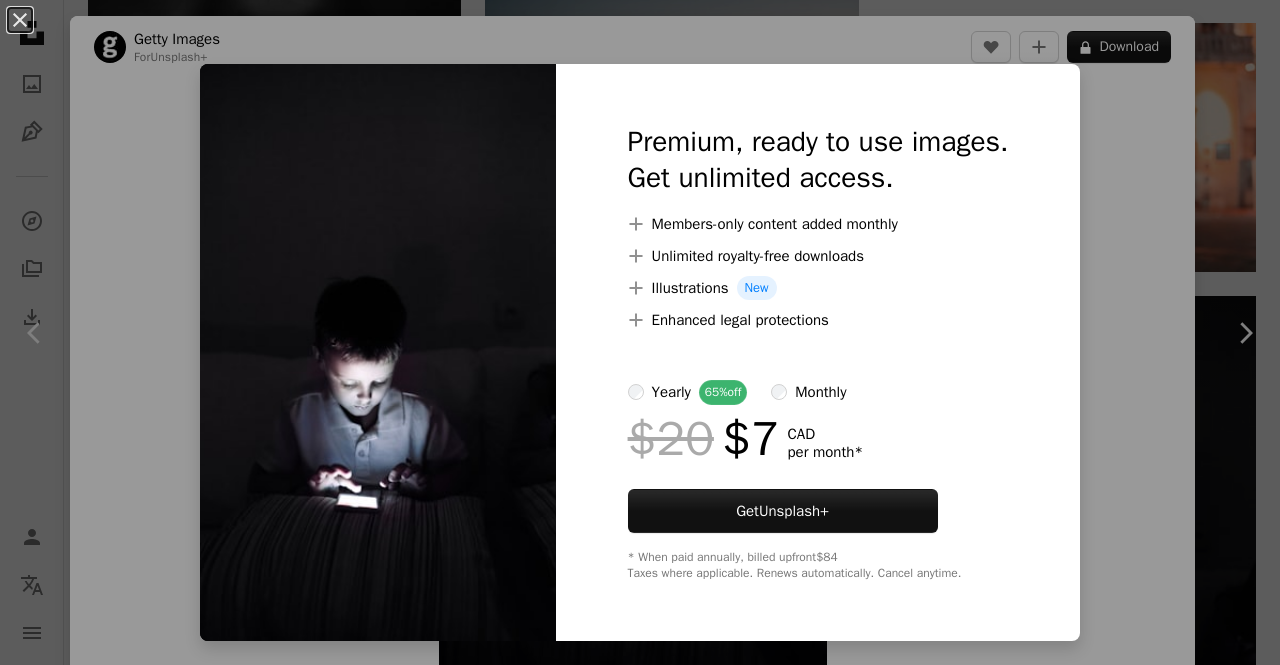 click on "An X shape Premium, ready to use images. Get unlimited access. A plus sign Members-only content added monthly A plus sign Unlimited royalty-free downloads A plus sign Illustrations  New A plus sign Enhanced legal protections yearly 65%  off monthly $20   $7 CAD per month * Get  Unsplash+ * When paid annually, billed upfront  $84 Taxes where applicable. Renews automatically. Cancel anytime." at bounding box center [640, 332] 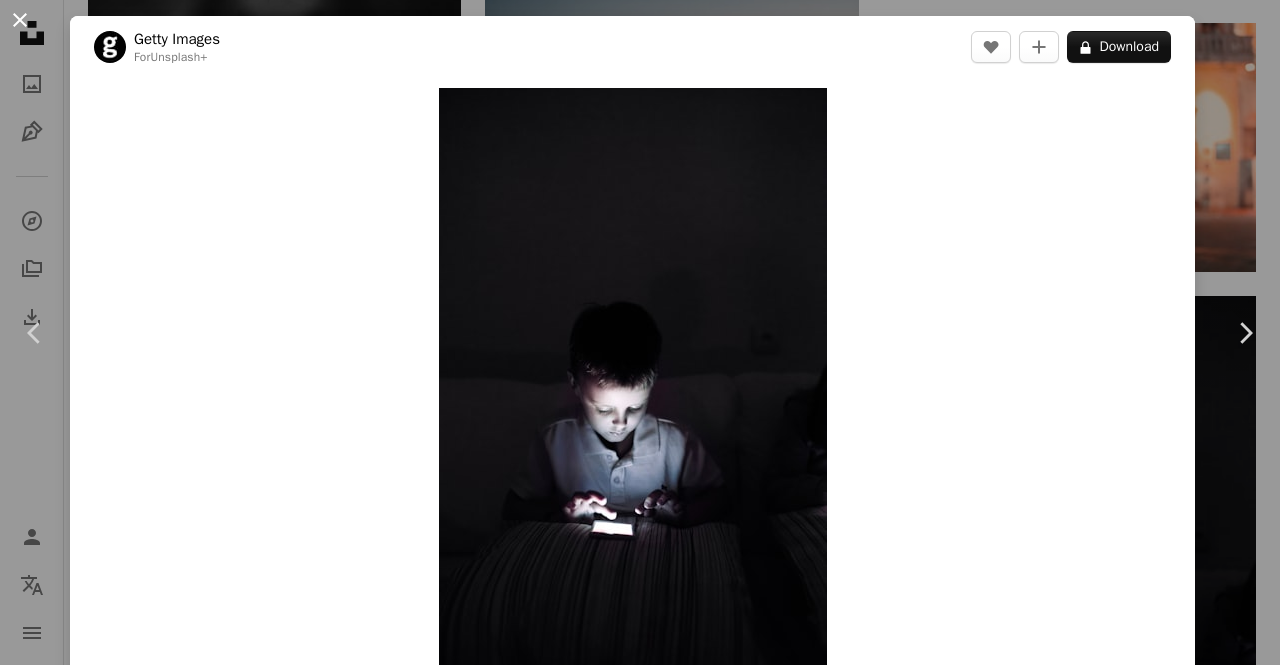 click on "An X shape" at bounding box center [20, 20] 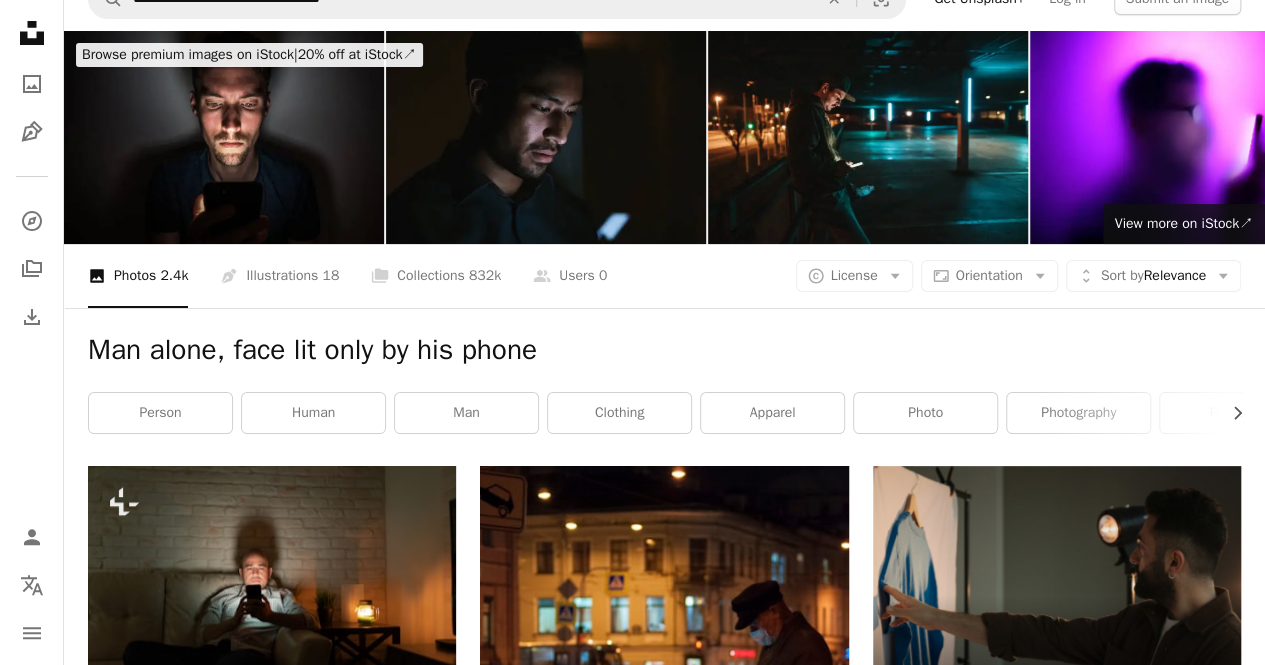 scroll, scrollTop: 0, scrollLeft: 0, axis: both 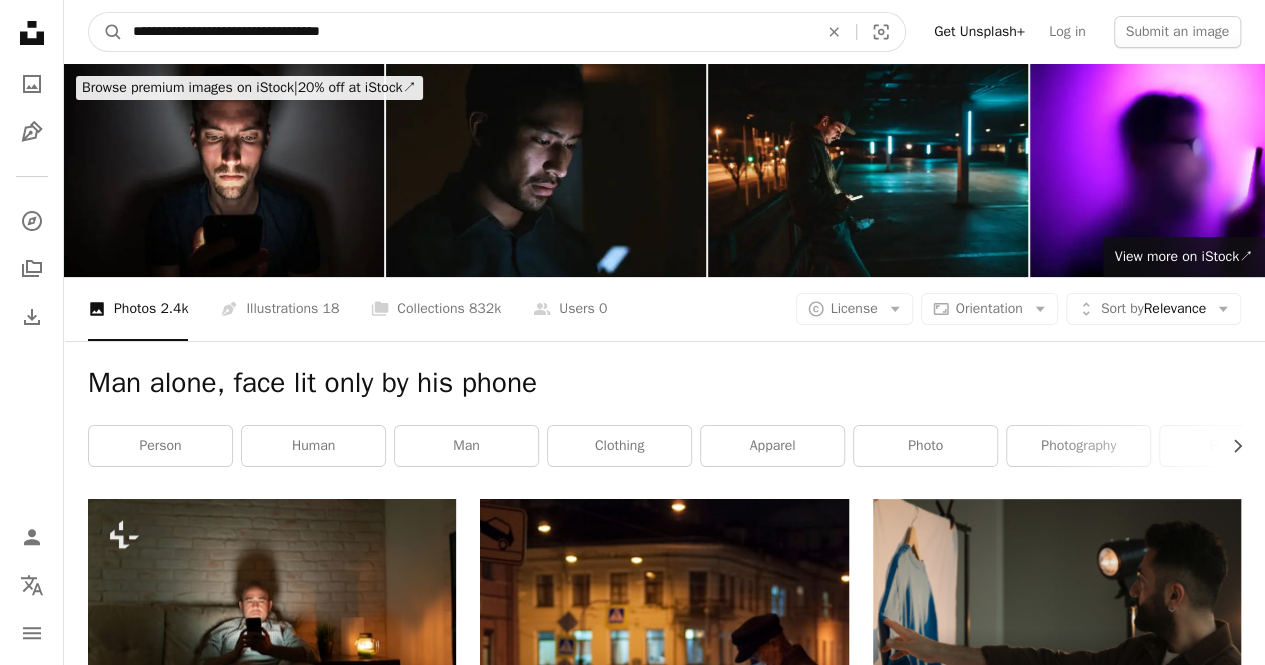 click on "**********" at bounding box center [467, 32] 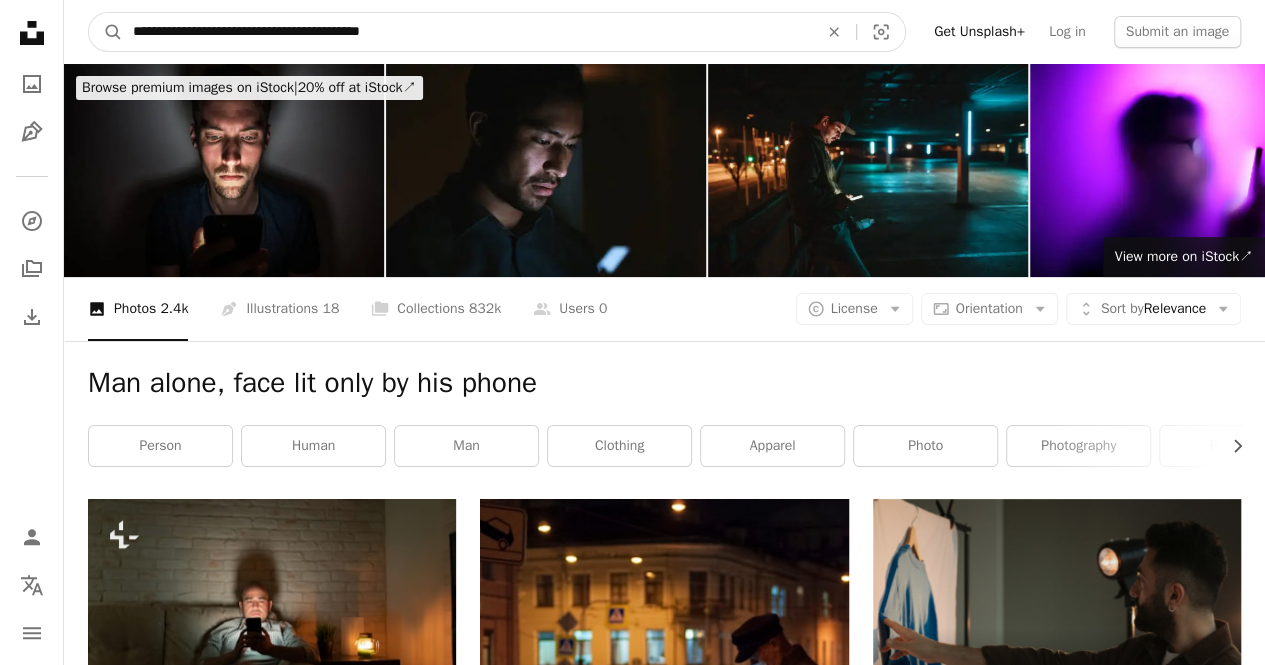 type on "**********" 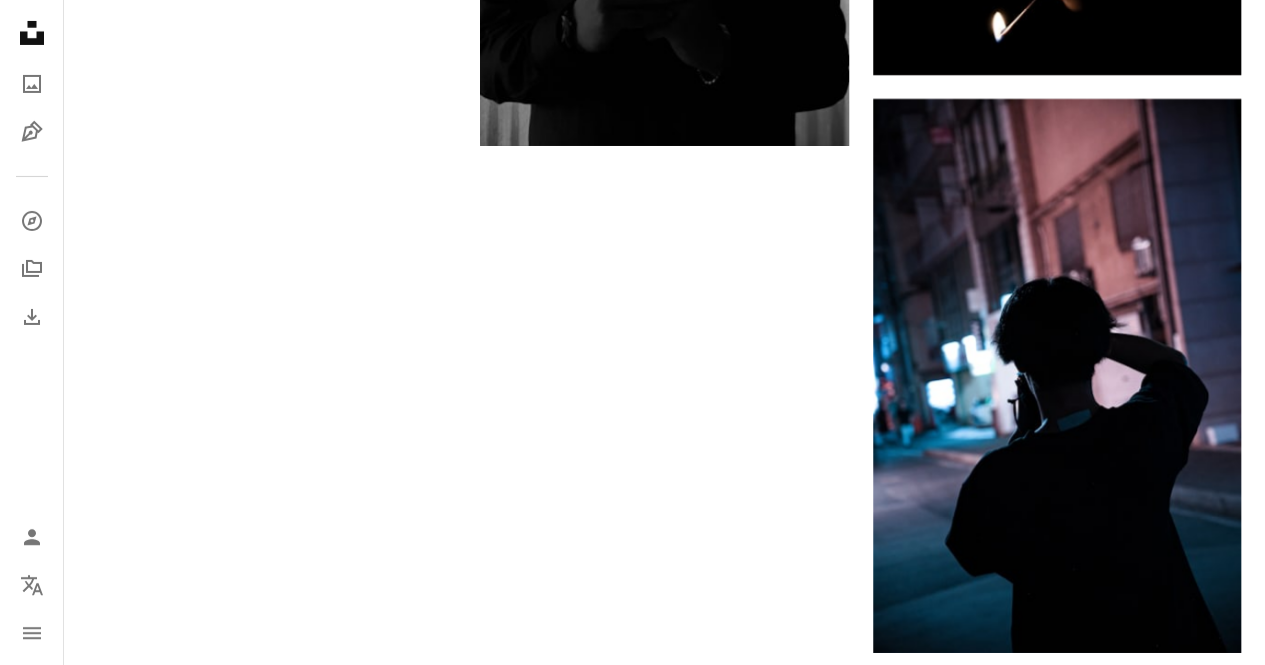 scroll, scrollTop: 3900, scrollLeft: 0, axis: vertical 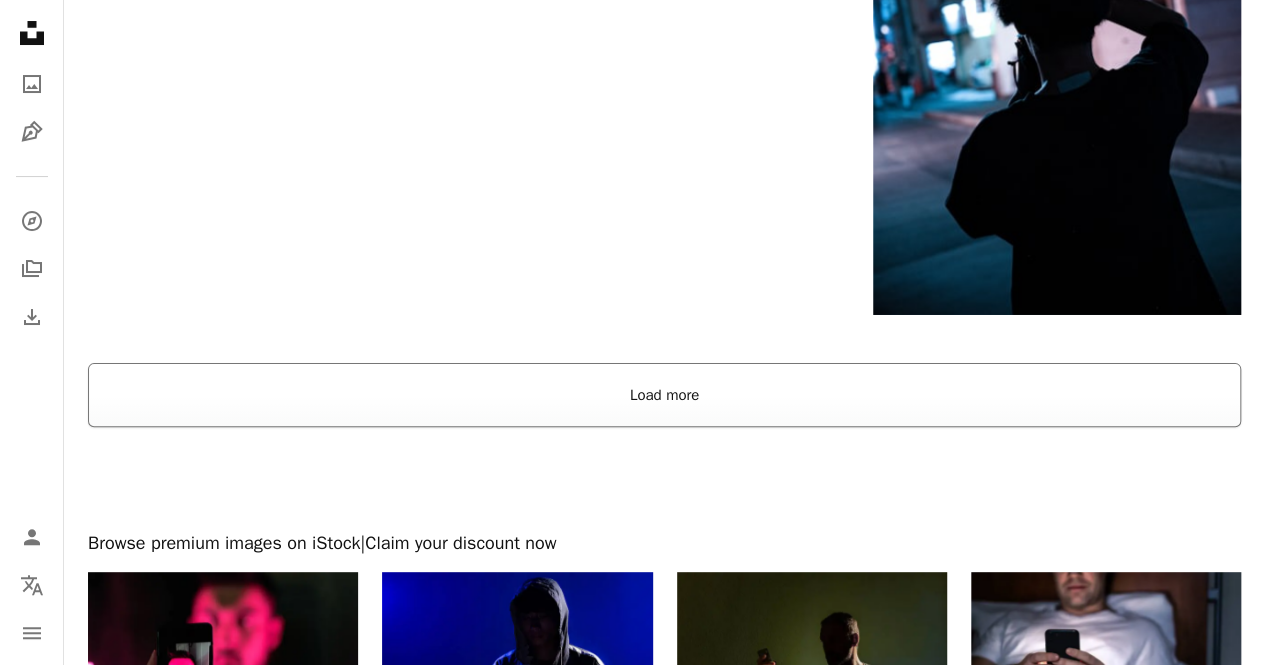 click on "Load more" at bounding box center (664, 395) 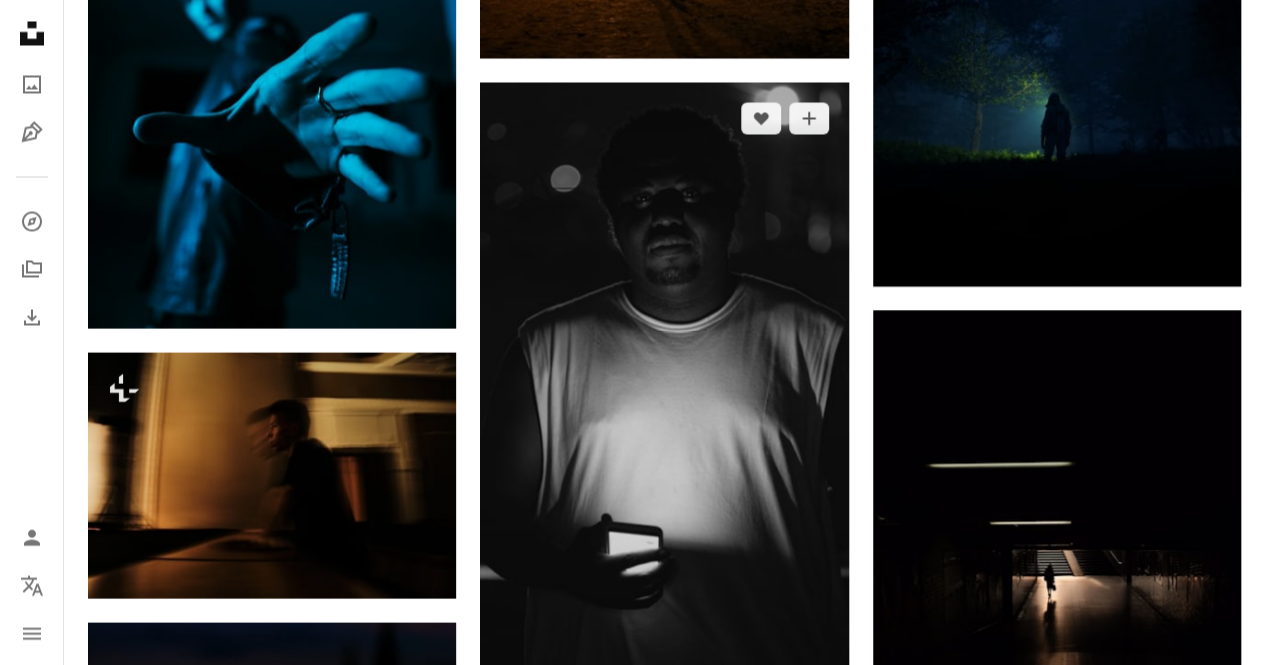 scroll, scrollTop: 9600, scrollLeft: 0, axis: vertical 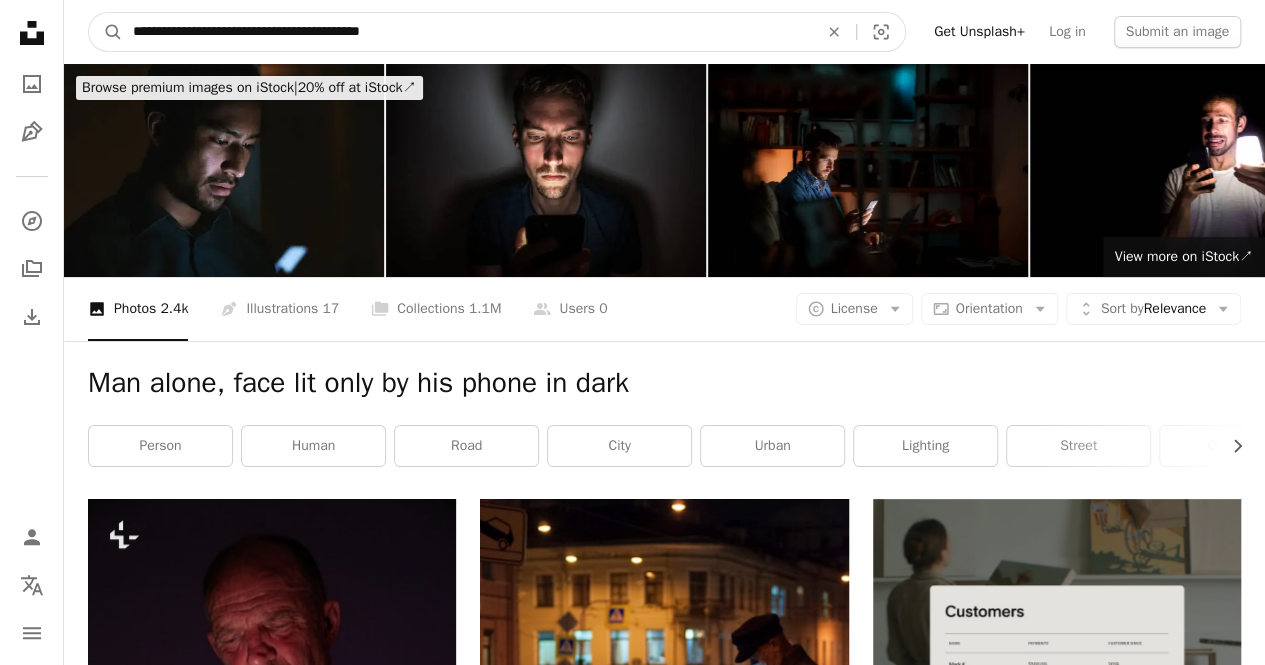 drag, startPoint x: 458, startPoint y: 26, endPoint x: 0, endPoint y: -9, distance: 459.3354 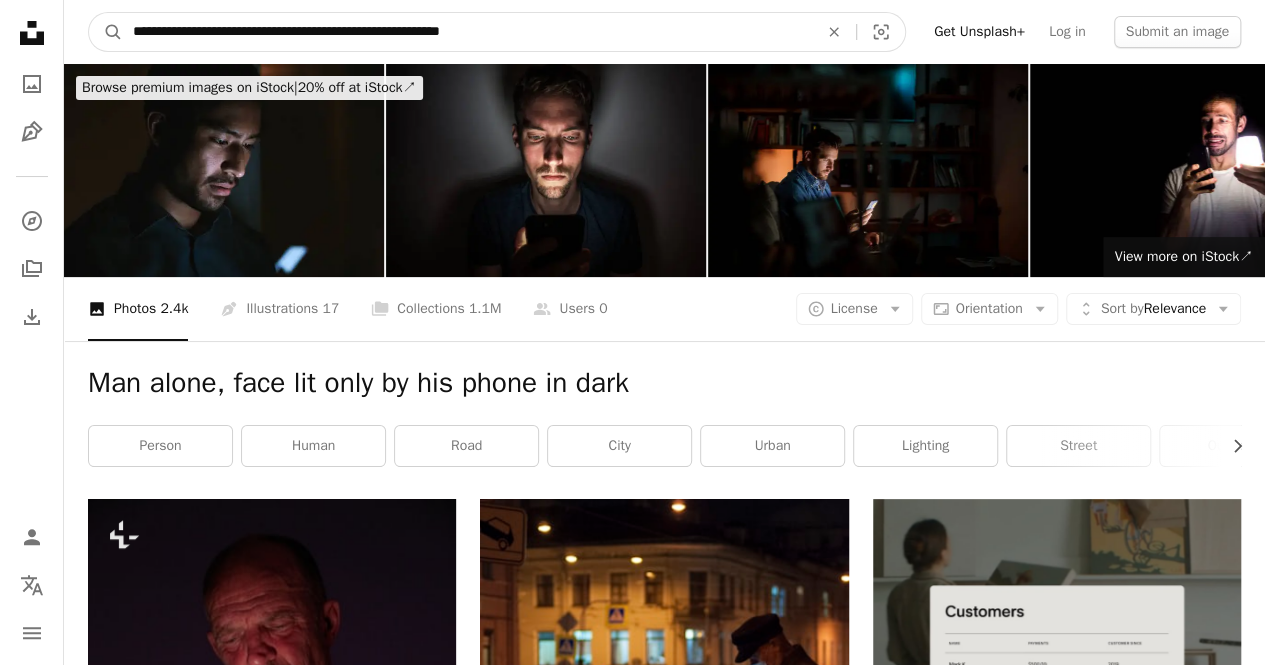 type on "**********" 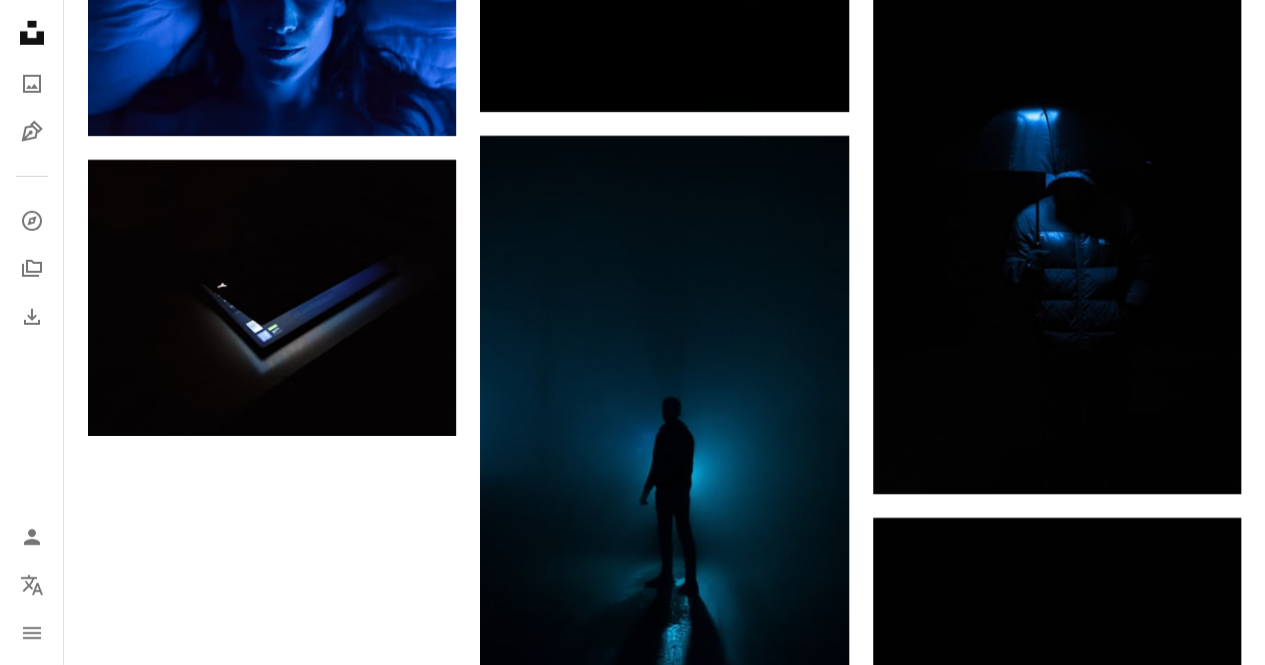 scroll, scrollTop: 3500, scrollLeft: 0, axis: vertical 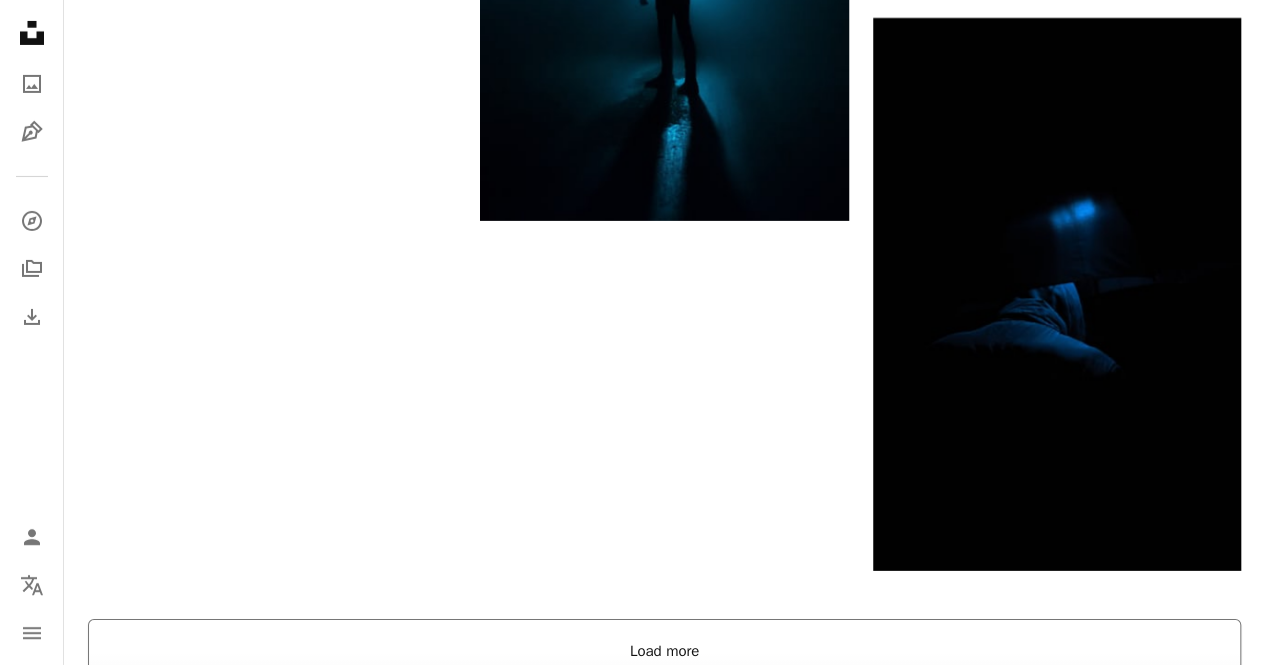 click on "Load more" at bounding box center (664, 651) 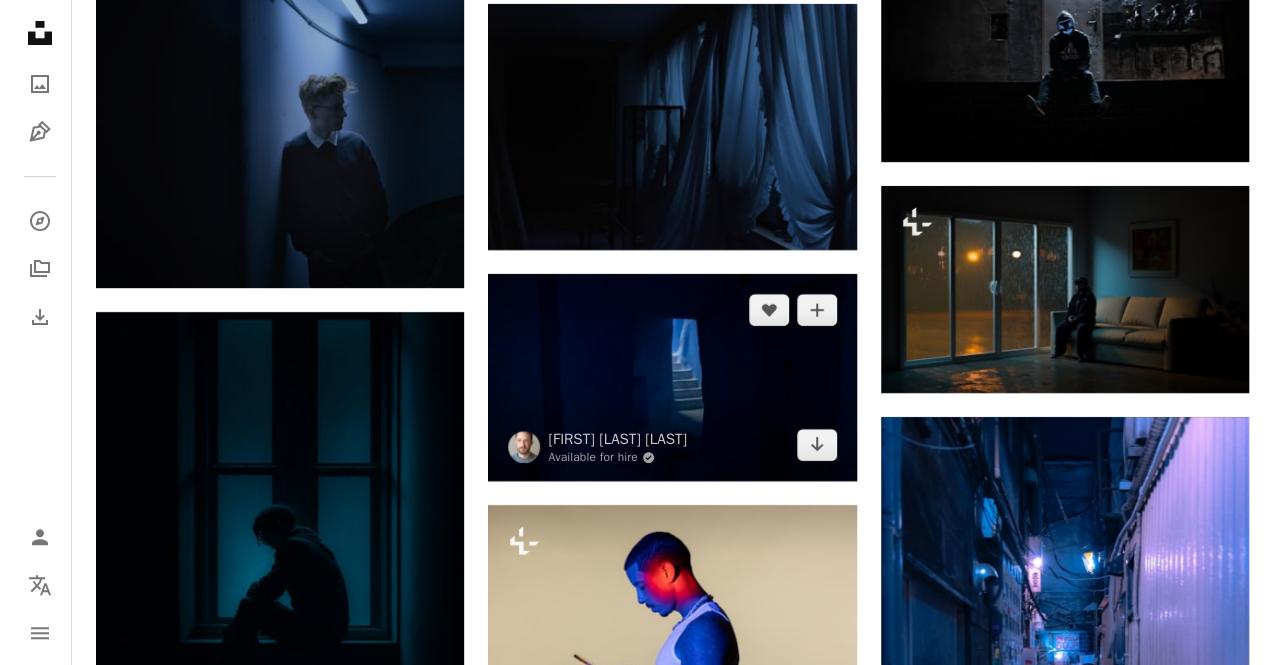 scroll, scrollTop: 8500, scrollLeft: 0, axis: vertical 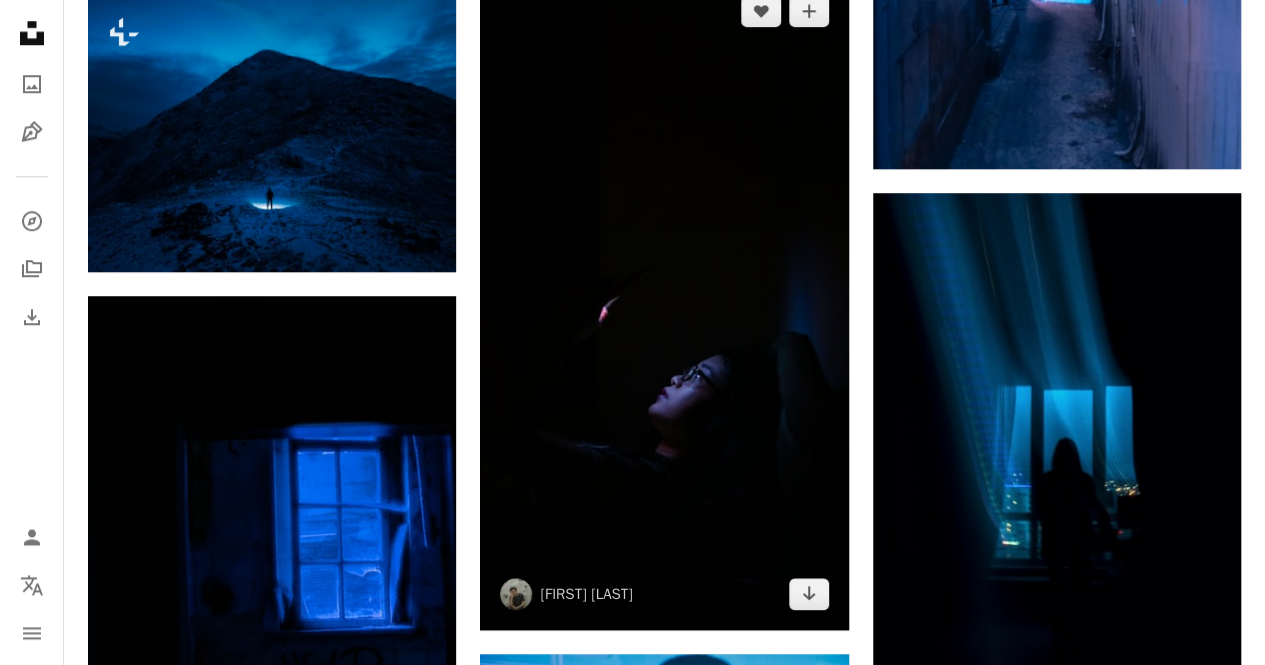 click at bounding box center (664, 302) 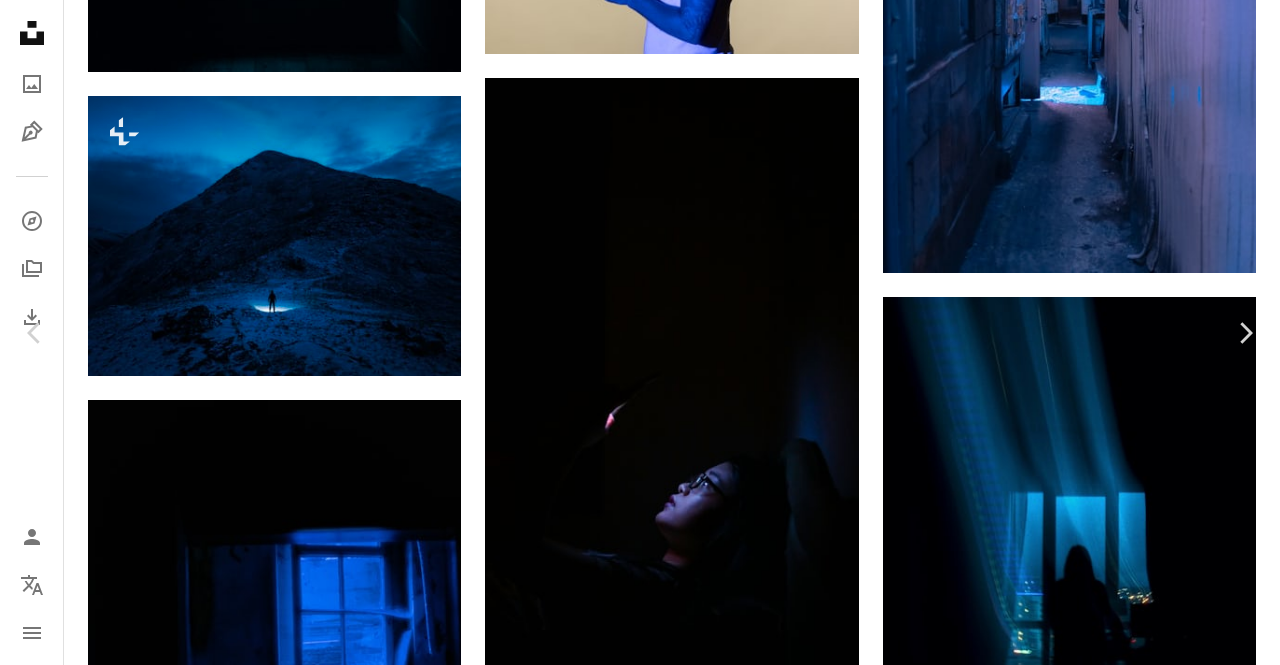 click at bounding box center [632, 5487] 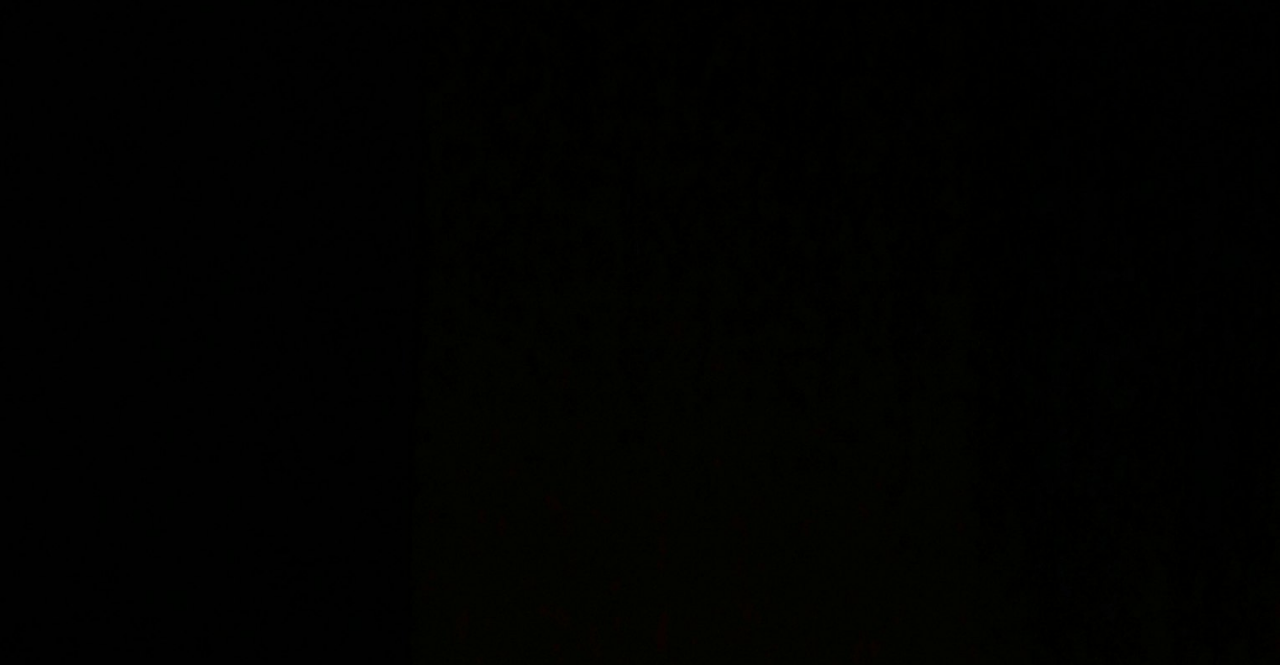 scroll, scrollTop: 779, scrollLeft: 0, axis: vertical 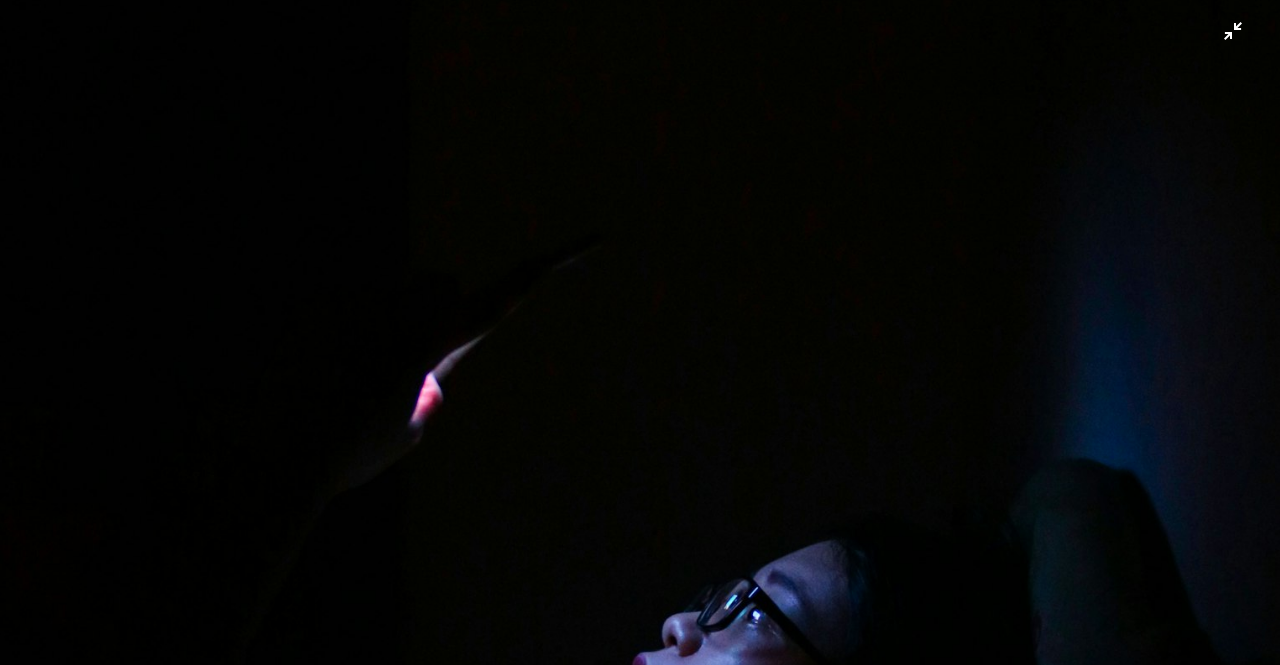 click at bounding box center (640, 359) 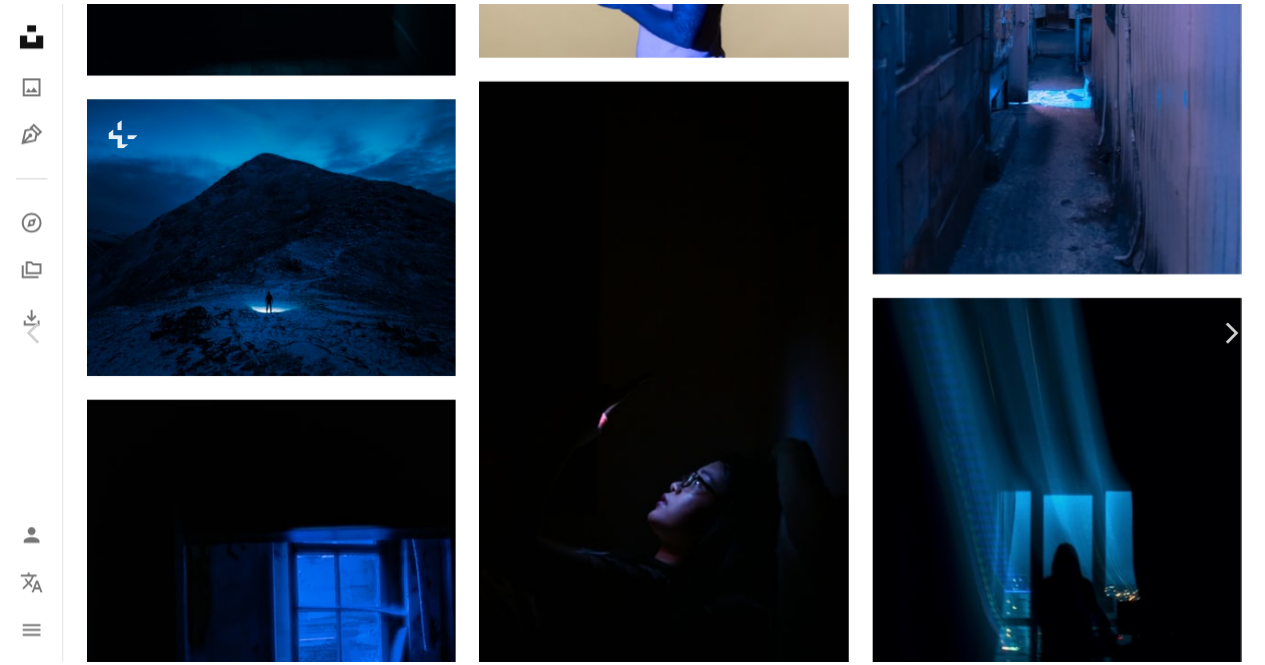 scroll, scrollTop: 4, scrollLeft: 0, axis: vertical 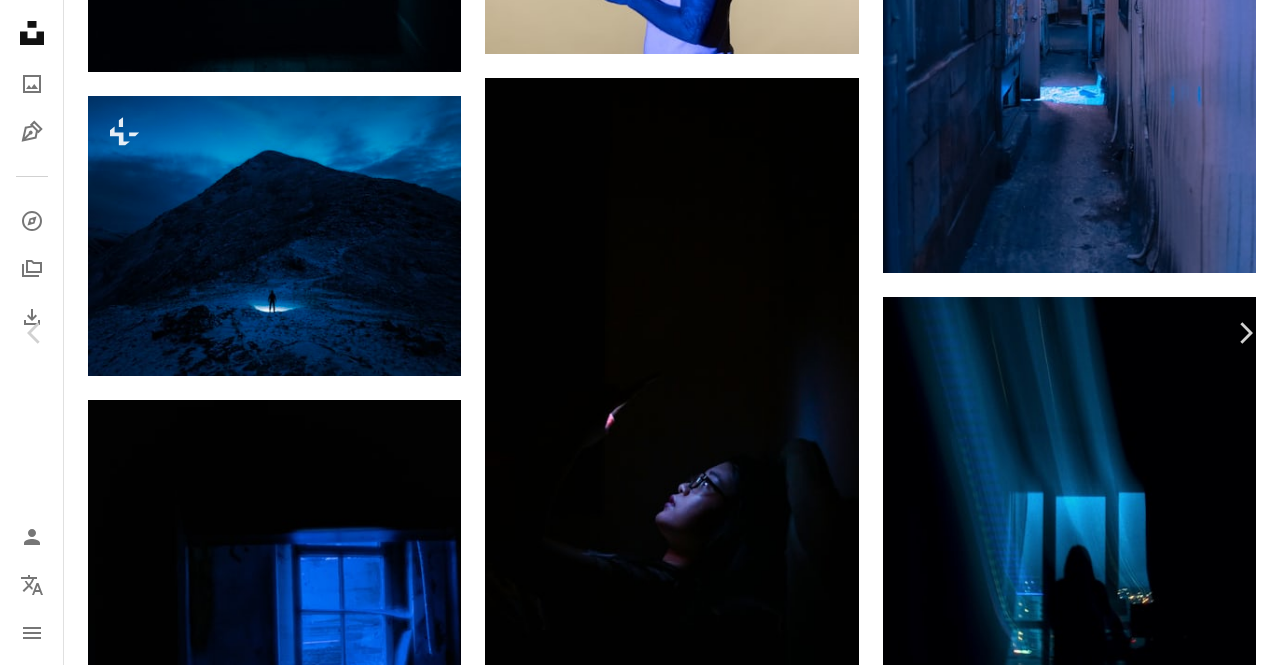 click on "Download free" at bounding box center (1081, 5152) 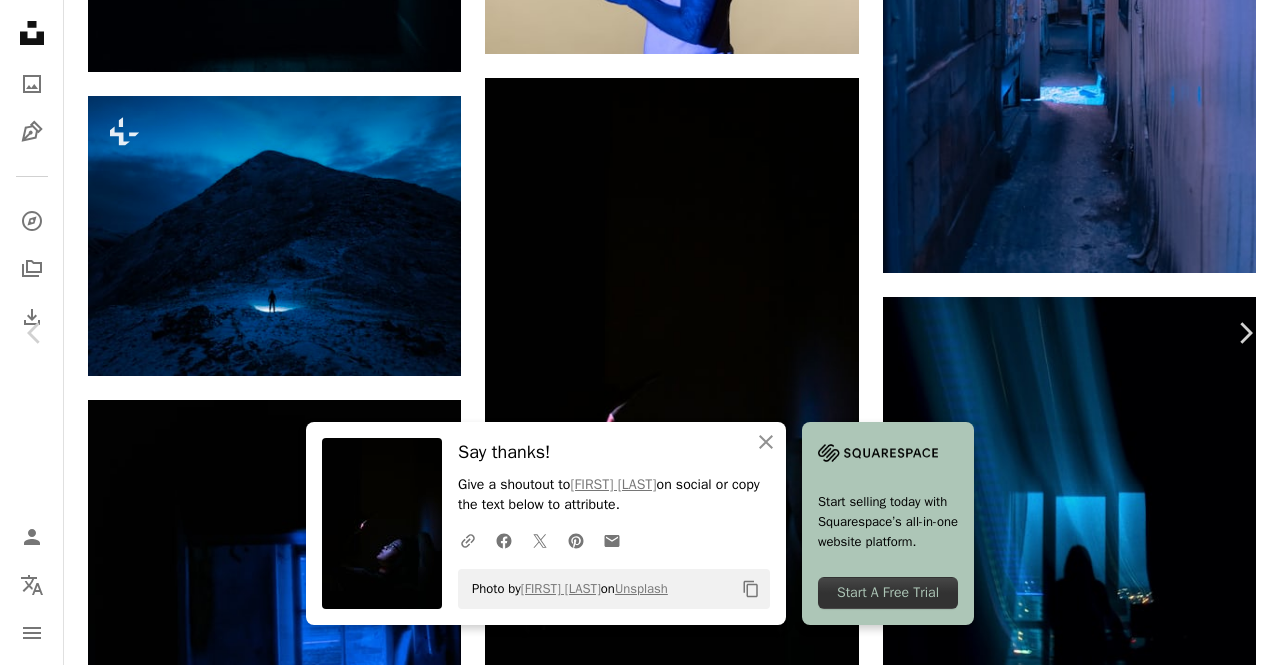click on "willy wo willywo A heart A plus sign Download free Chevron down" at bounding box center (632, 5152) 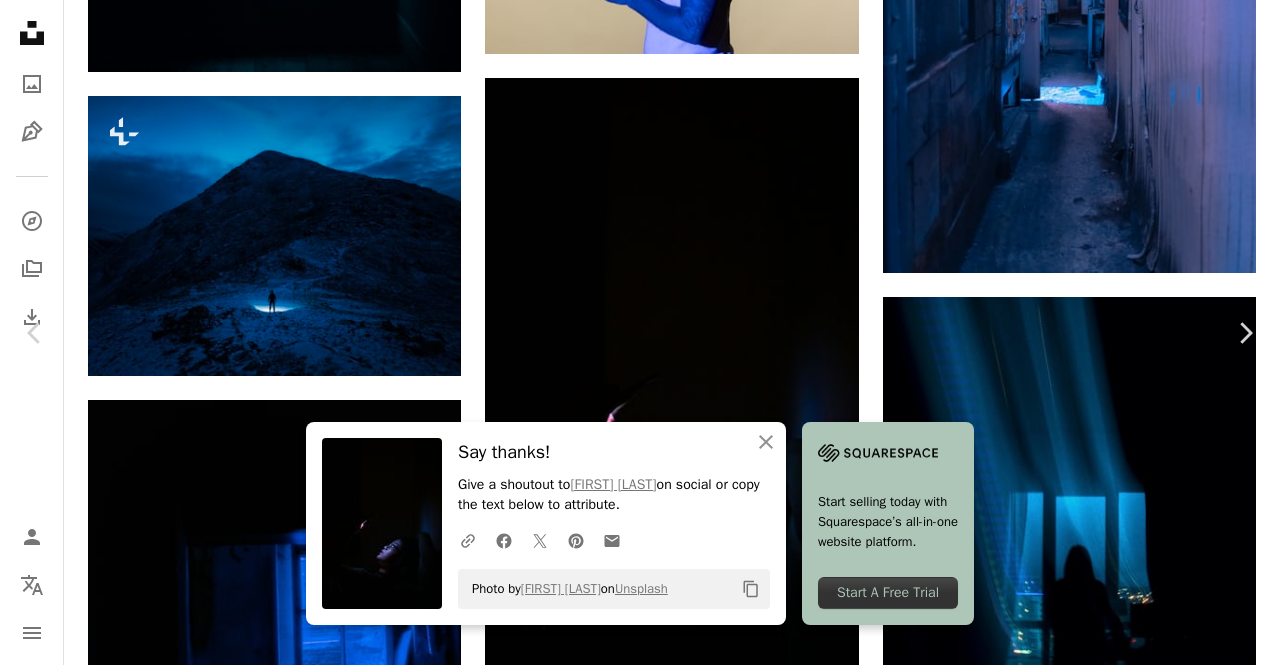 click on "**********" at bounding box center (640, -1696) 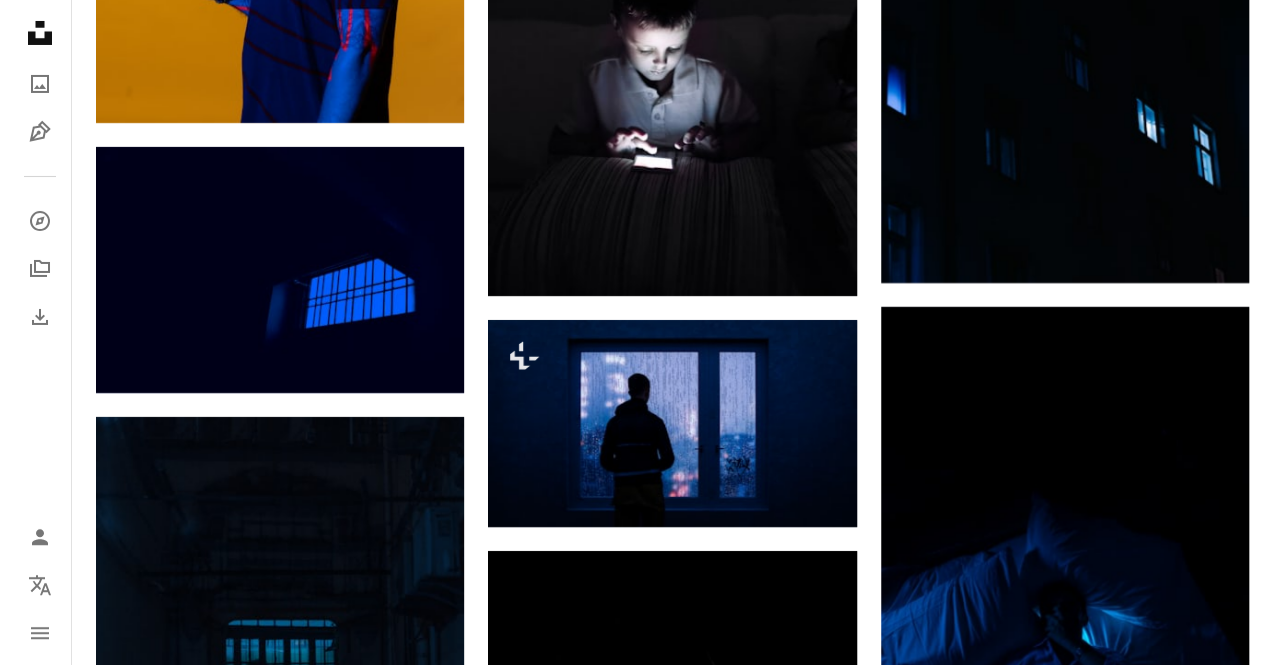 scroll, scrollTop: 11100, scrollLeft: 0, axis: vertical 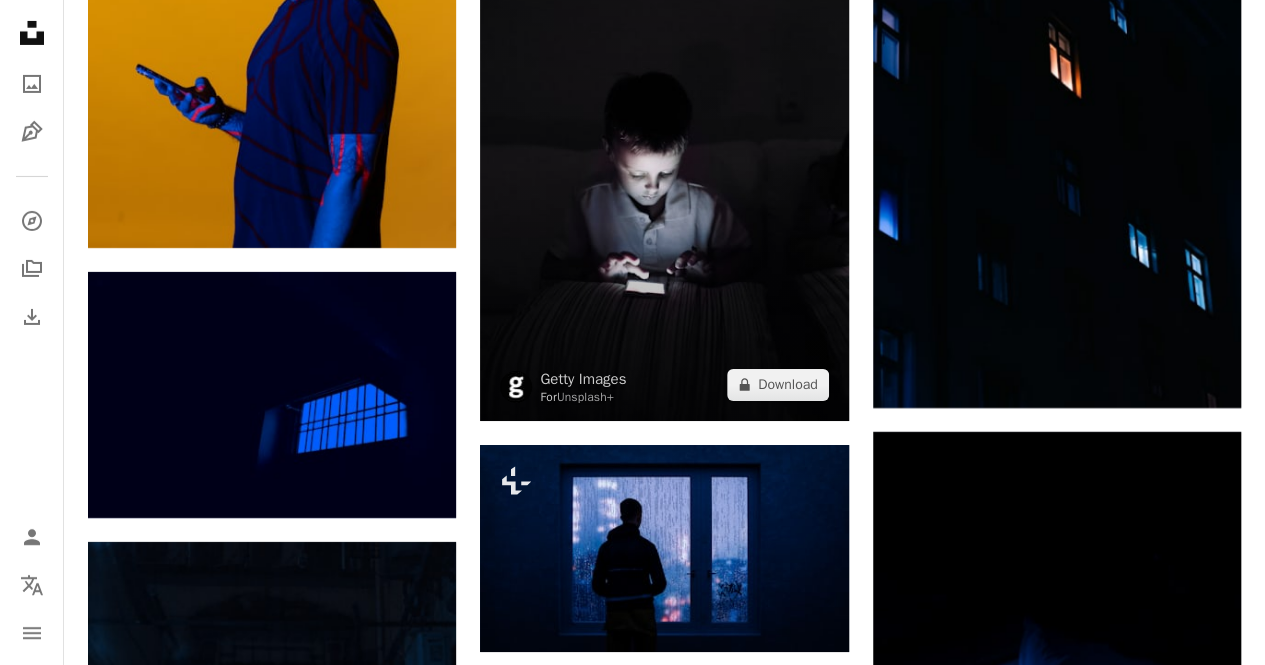click at bounding box center [664, 145] 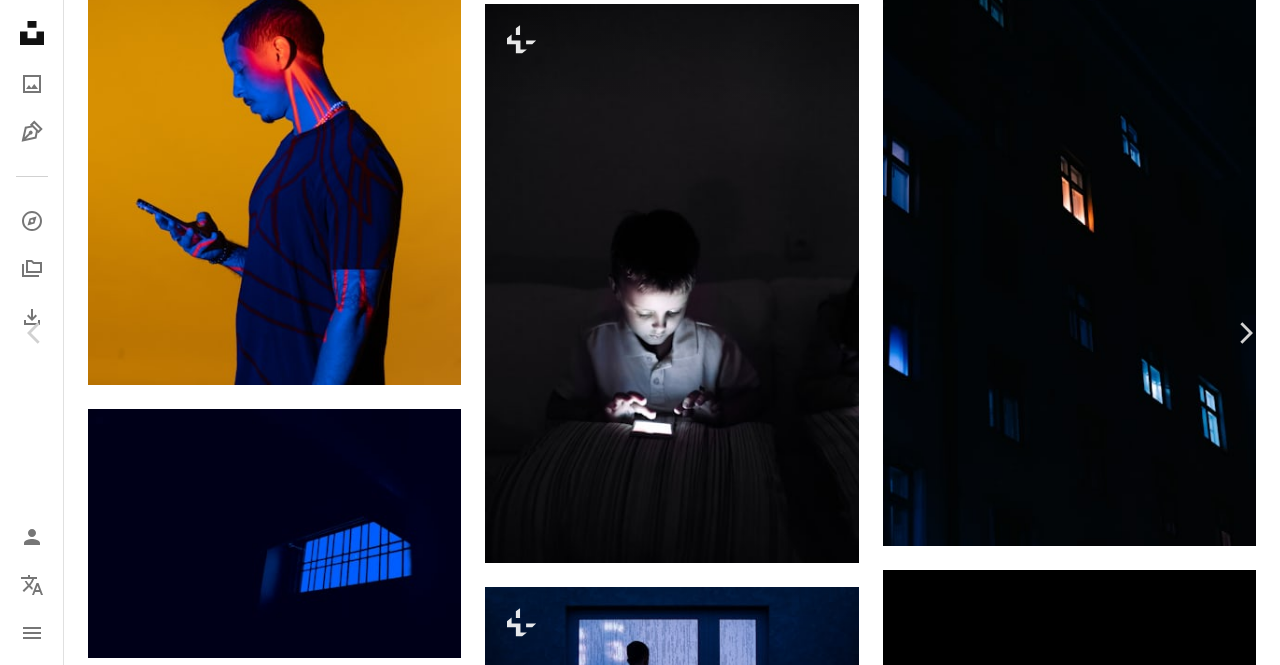 scroll, scrollTop: 5200, scrollLeft: 0, axis: vertical 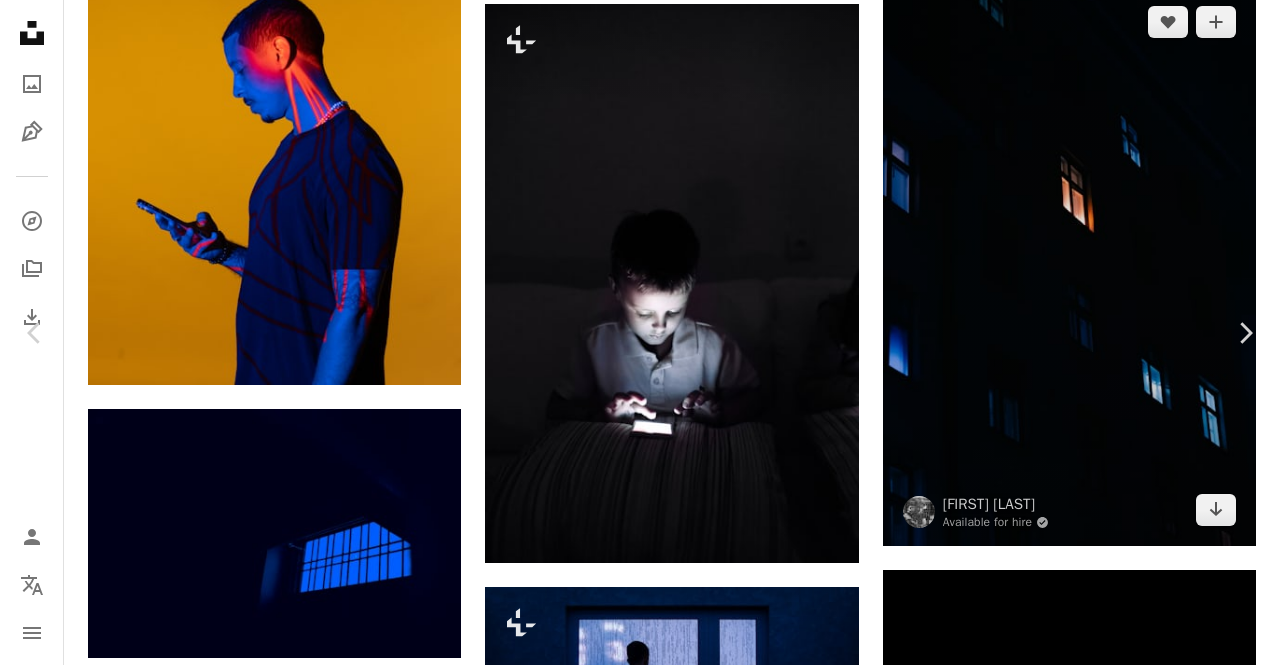 click on "An X shape" at bounding box center (20, 20) 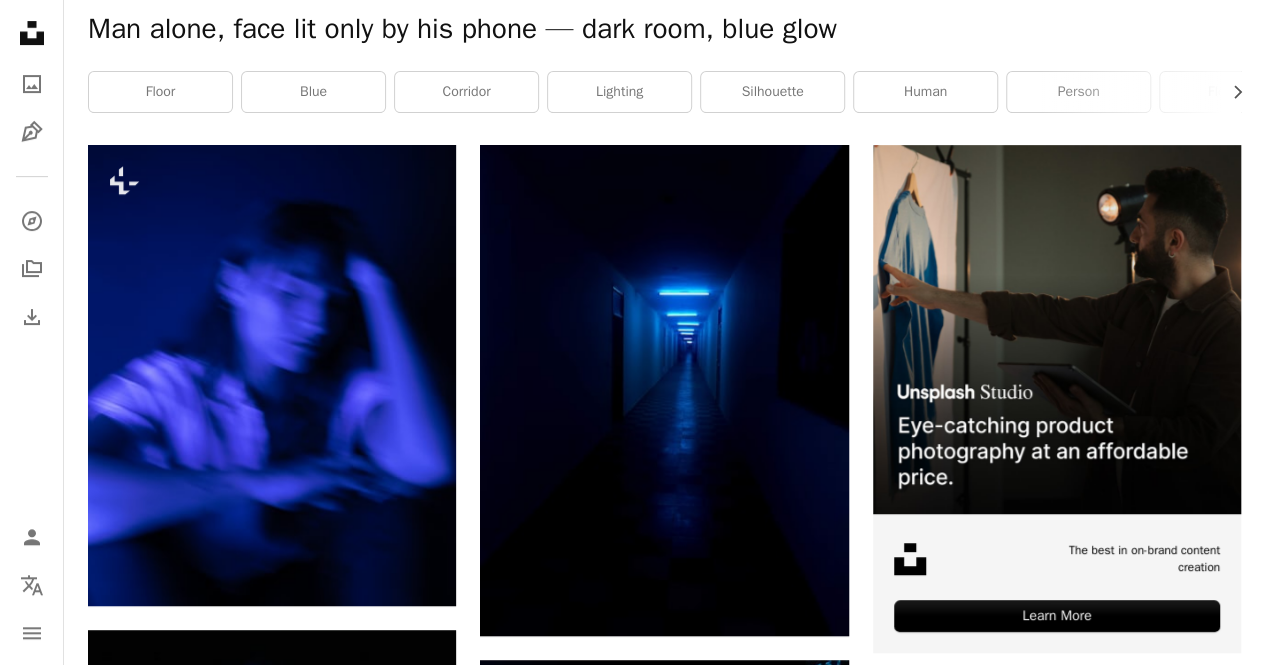 scroll, scrollTop: 0, scrollLeft: 0, axis: both 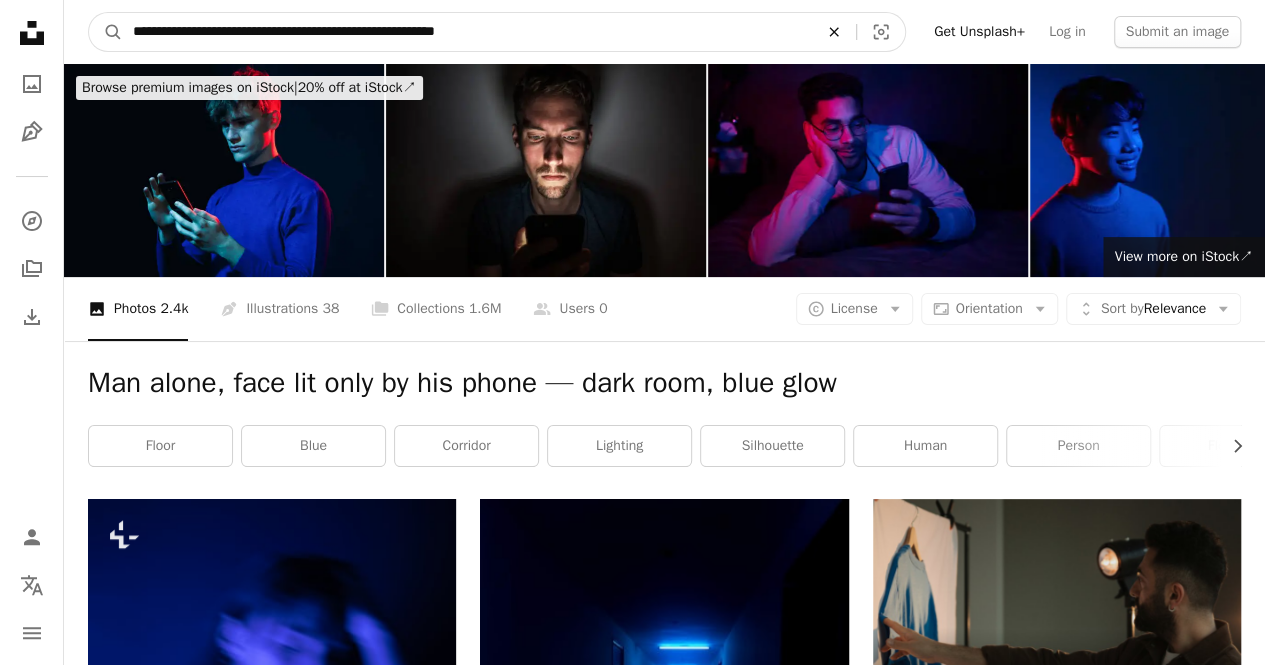 click on "An X shape" 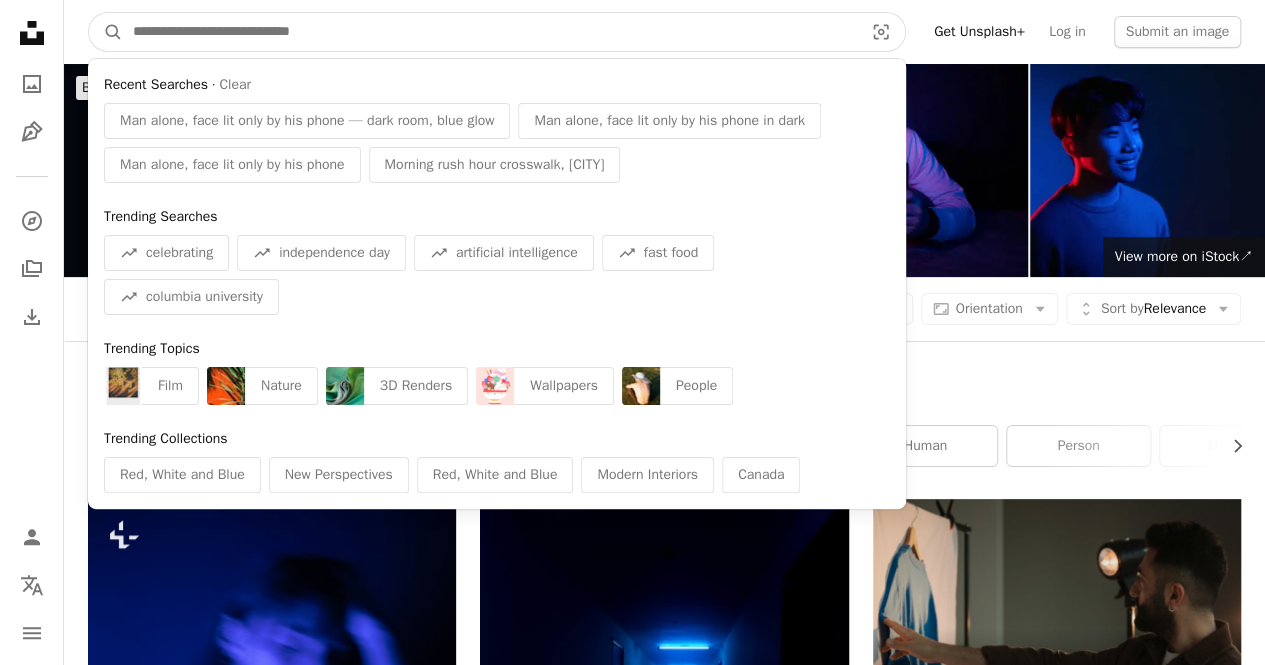 paste on "**********" 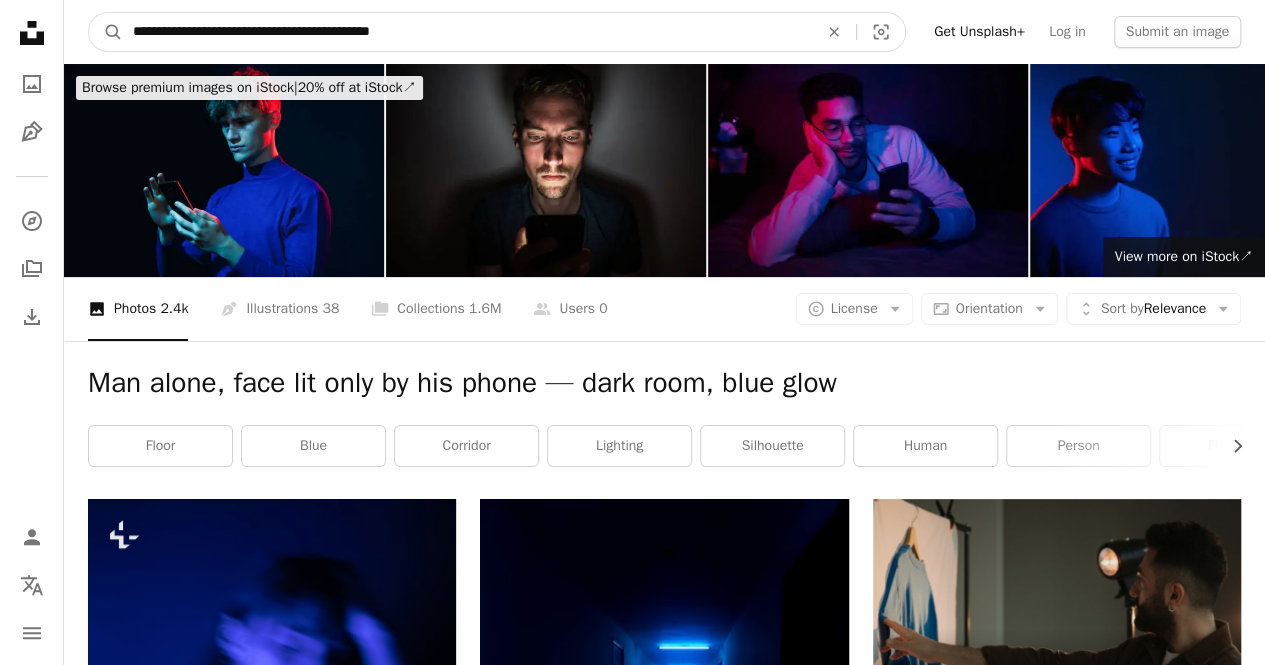 type on "**********" 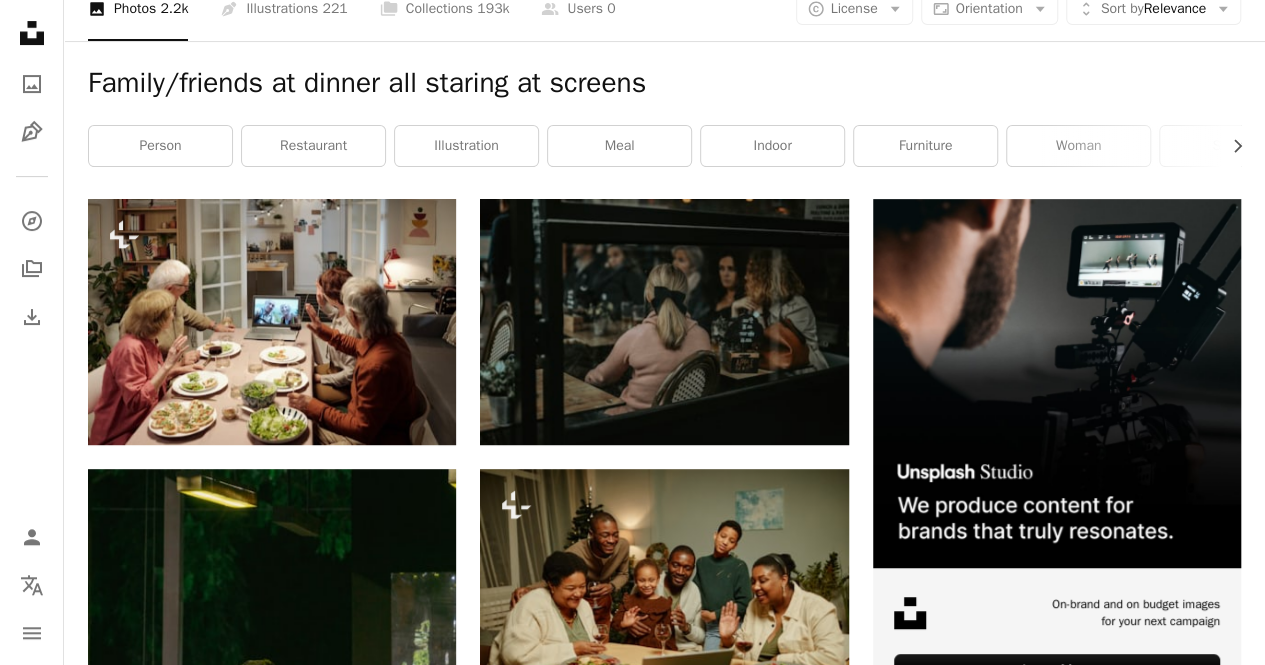 scroll, scrollTop: 0, scrollLeft: 0, axis: both 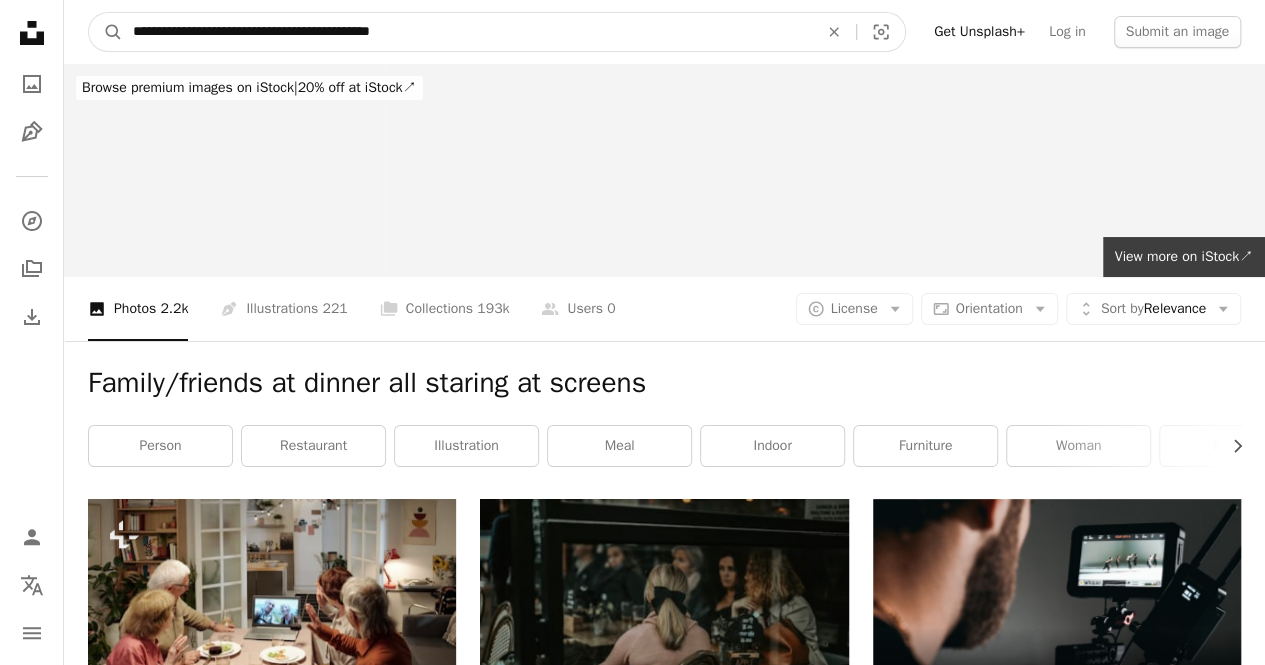 click on "**********" at bounding box center [467, 32] 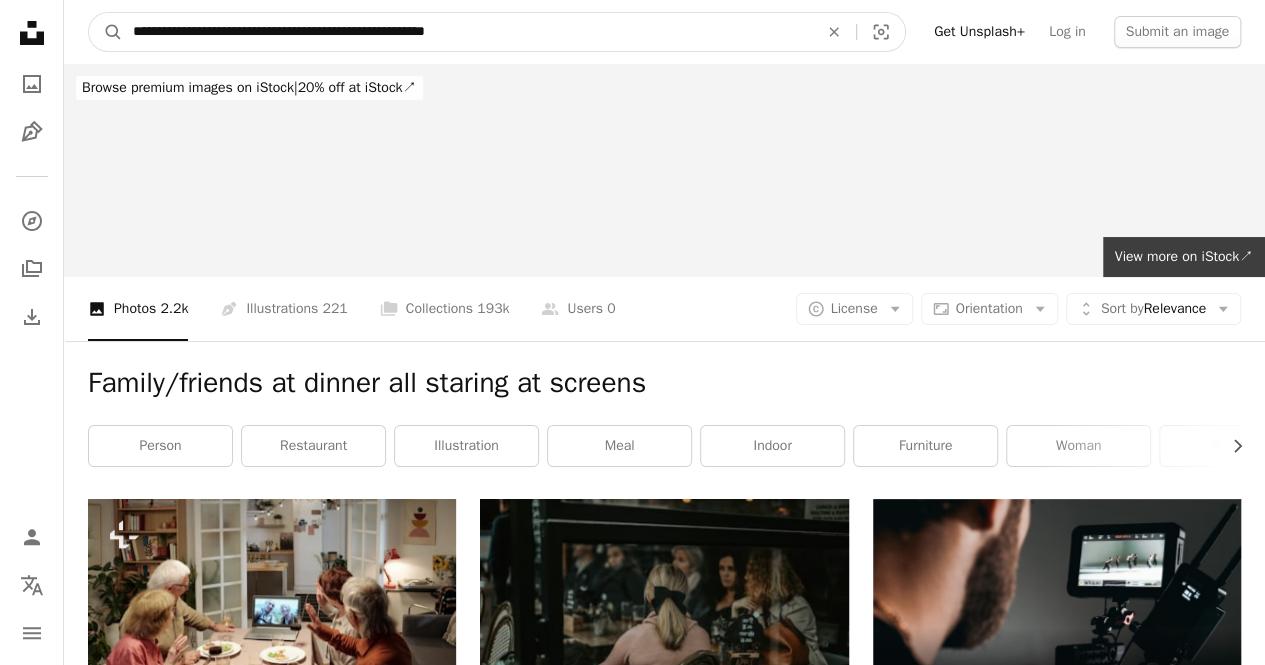 type on "**********" 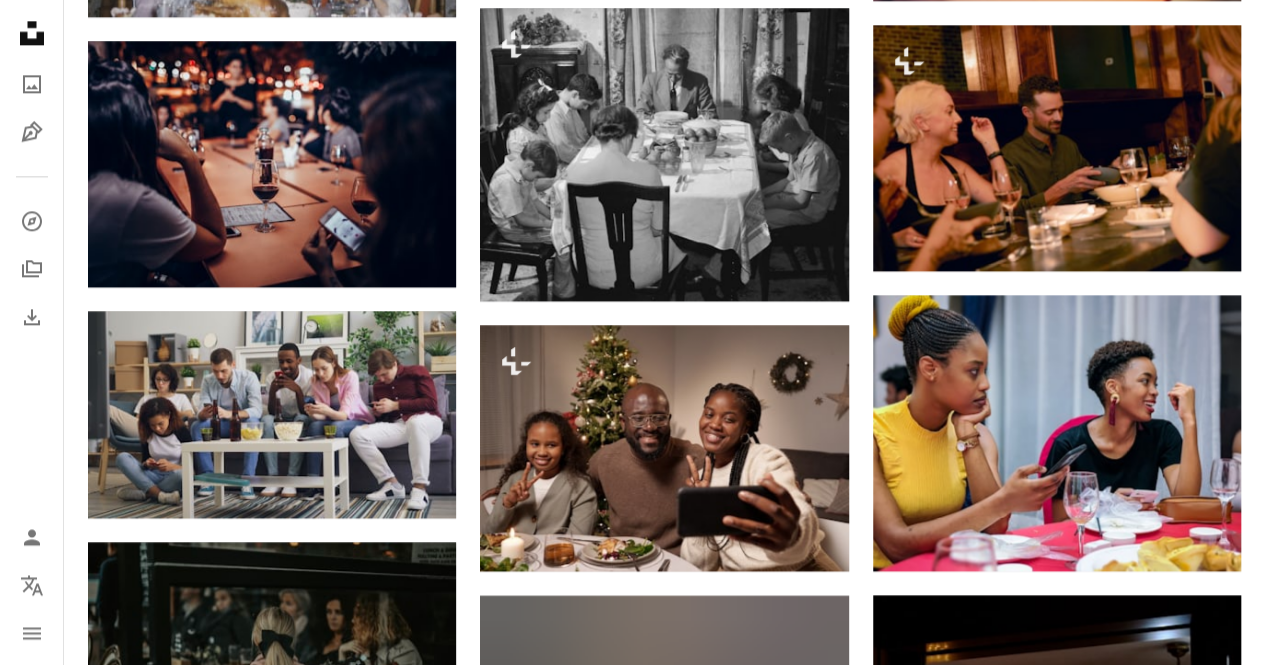 scroll, scrollTop: 1300, scrollLeft: 0, axis: vertical 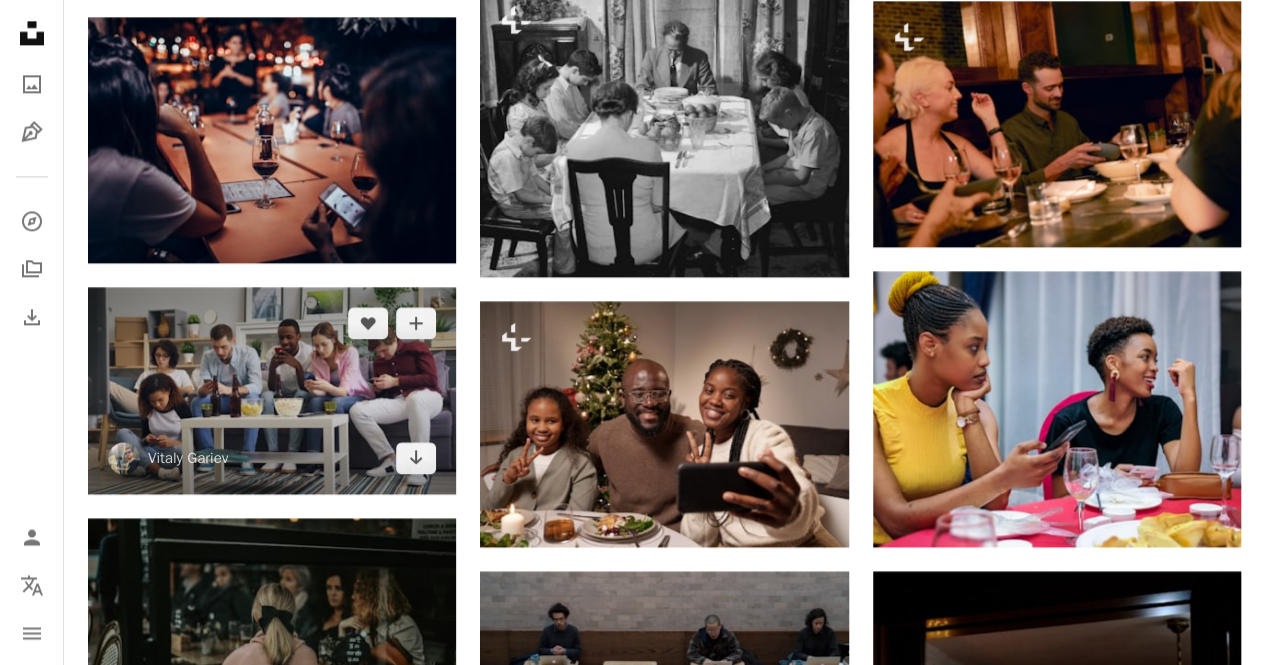 click at bounding box center (272, 390) 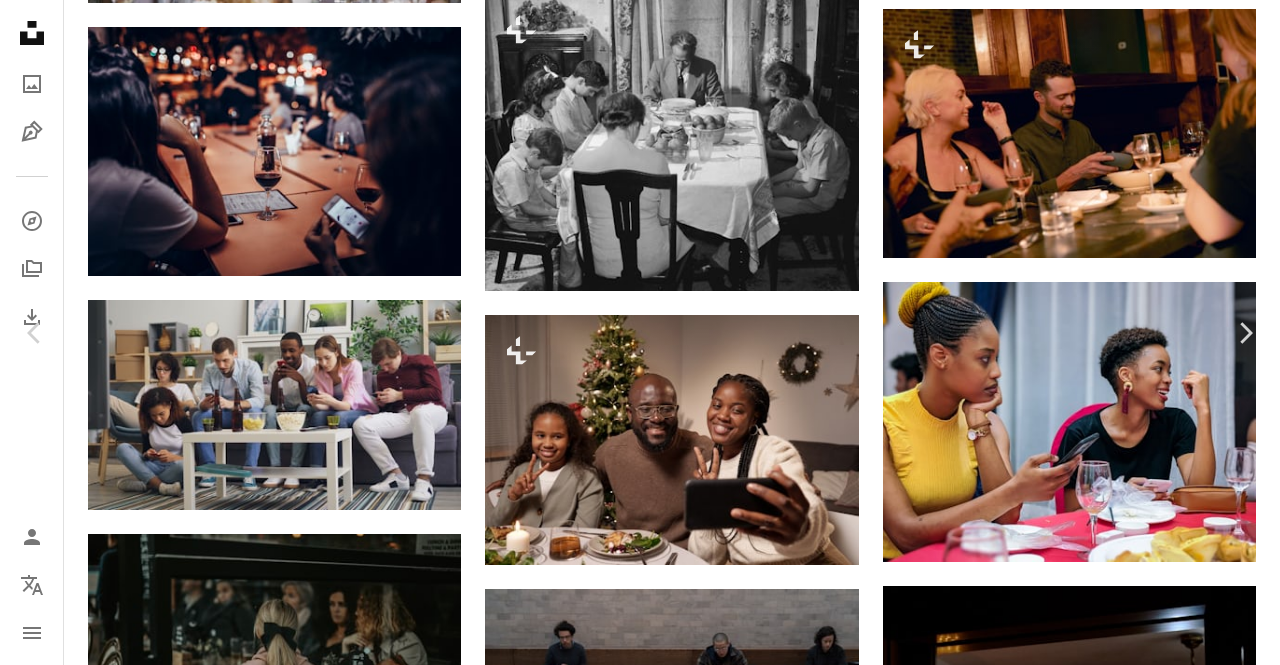 click on "Download free" at bounding box center (1081, 2616) 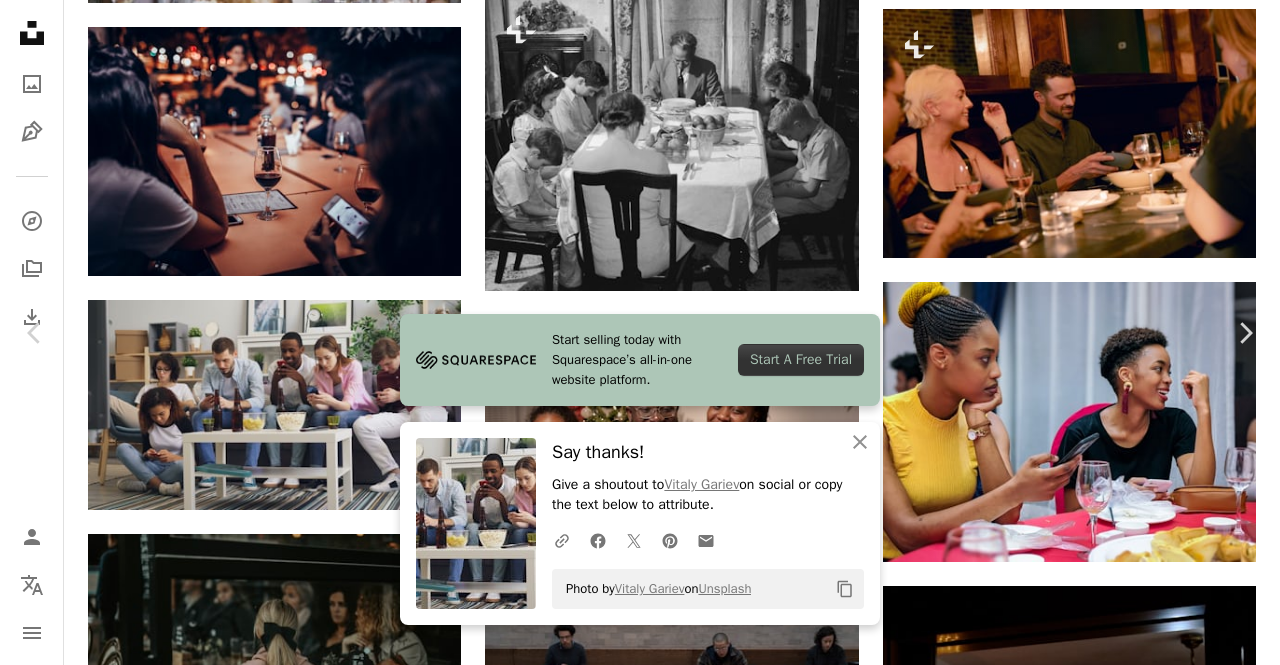 click on "[FIRST] [LAST] silverkblack A heart A plus sign Download free Chevron down" at bounding box center (632, 2616) 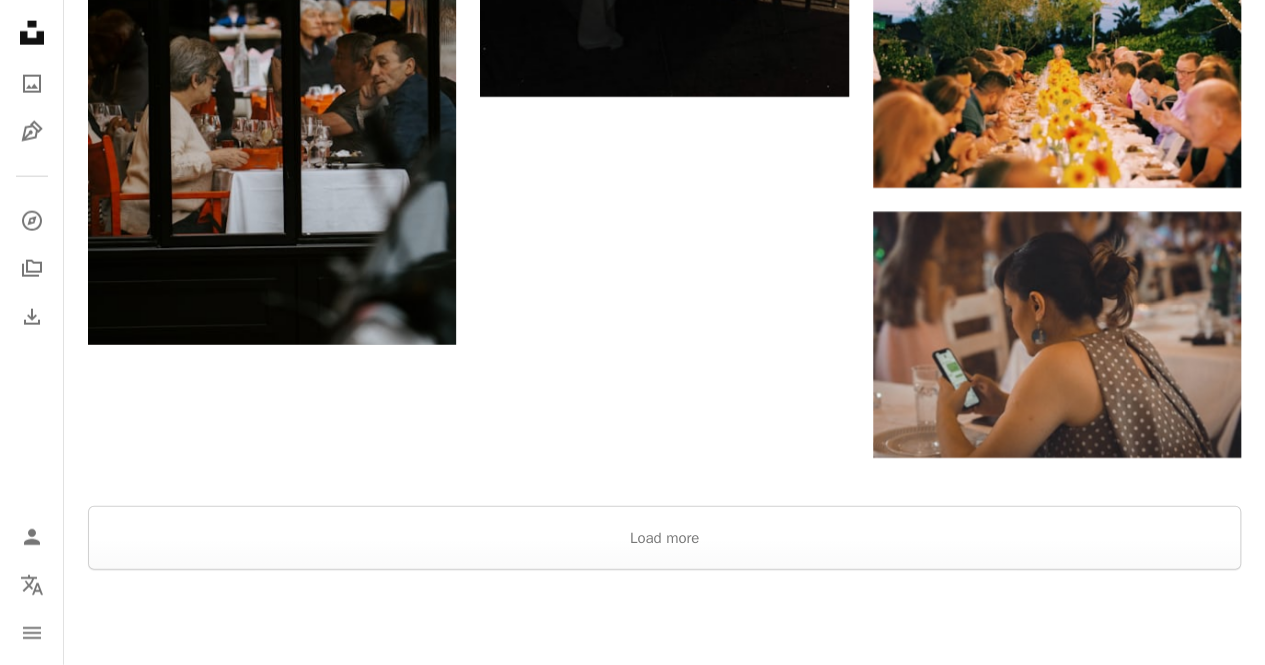 scroll, scrollTop: 2800, scrollLeft: 0, axis: vertical 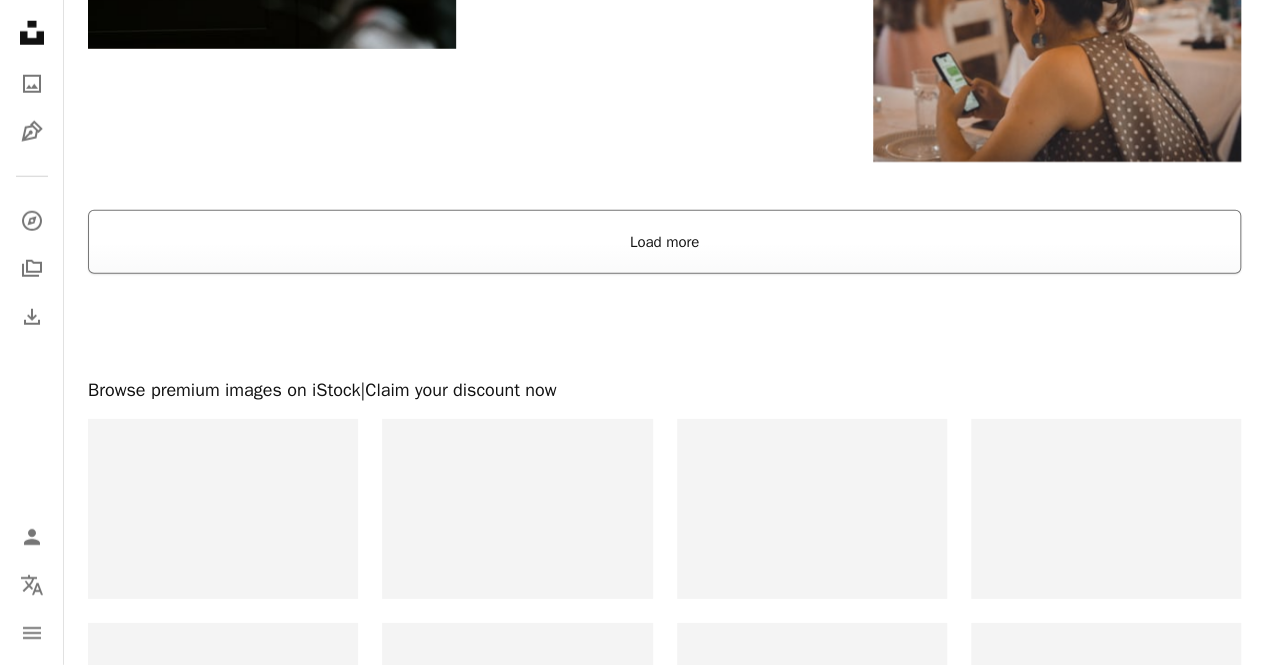 click on "Load more" at bounding box center (664, 242) 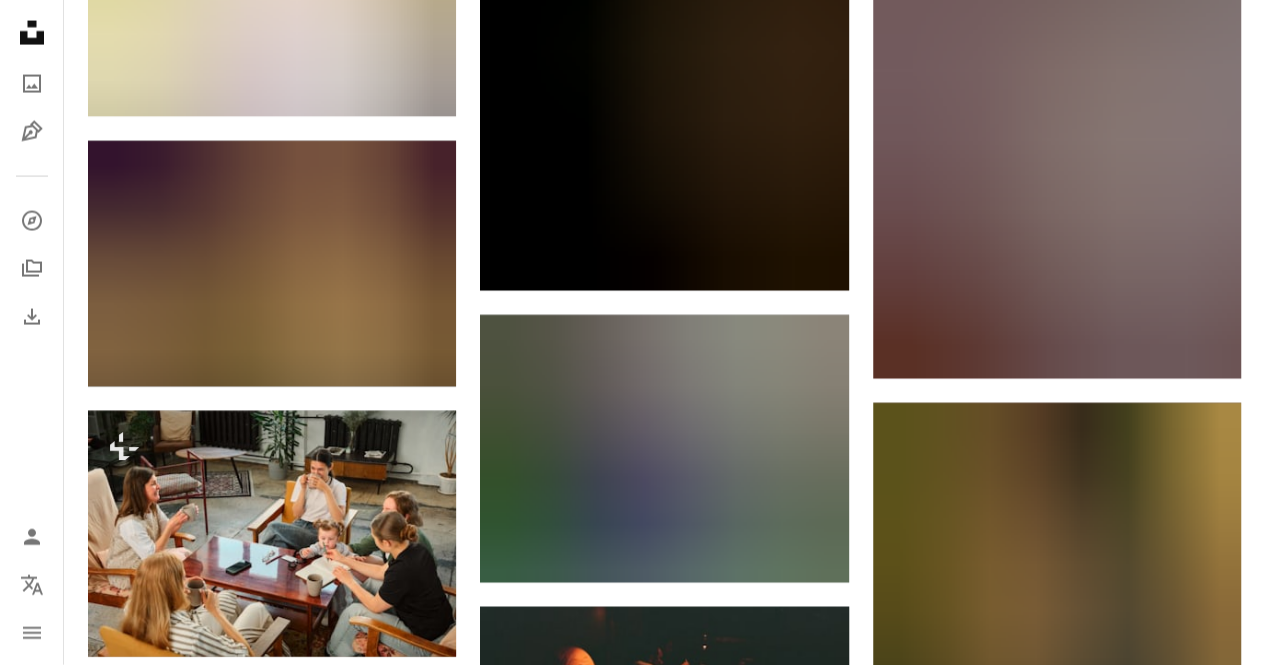 scroll, scrollTop: 6000, scrollLeft: 0, axis: vertical 